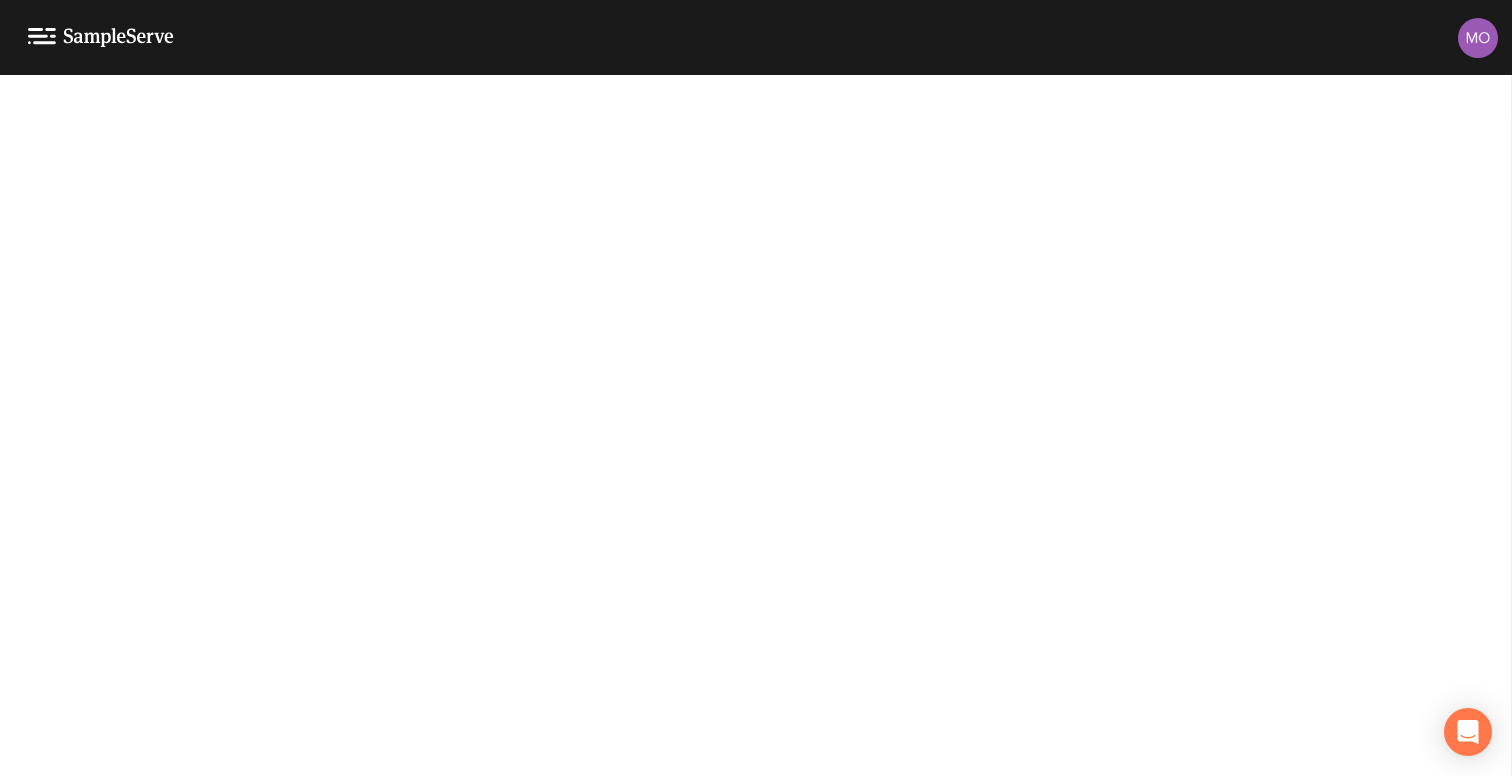 scroll, scrollTop: 0, scrollLeft: 0, axis: both 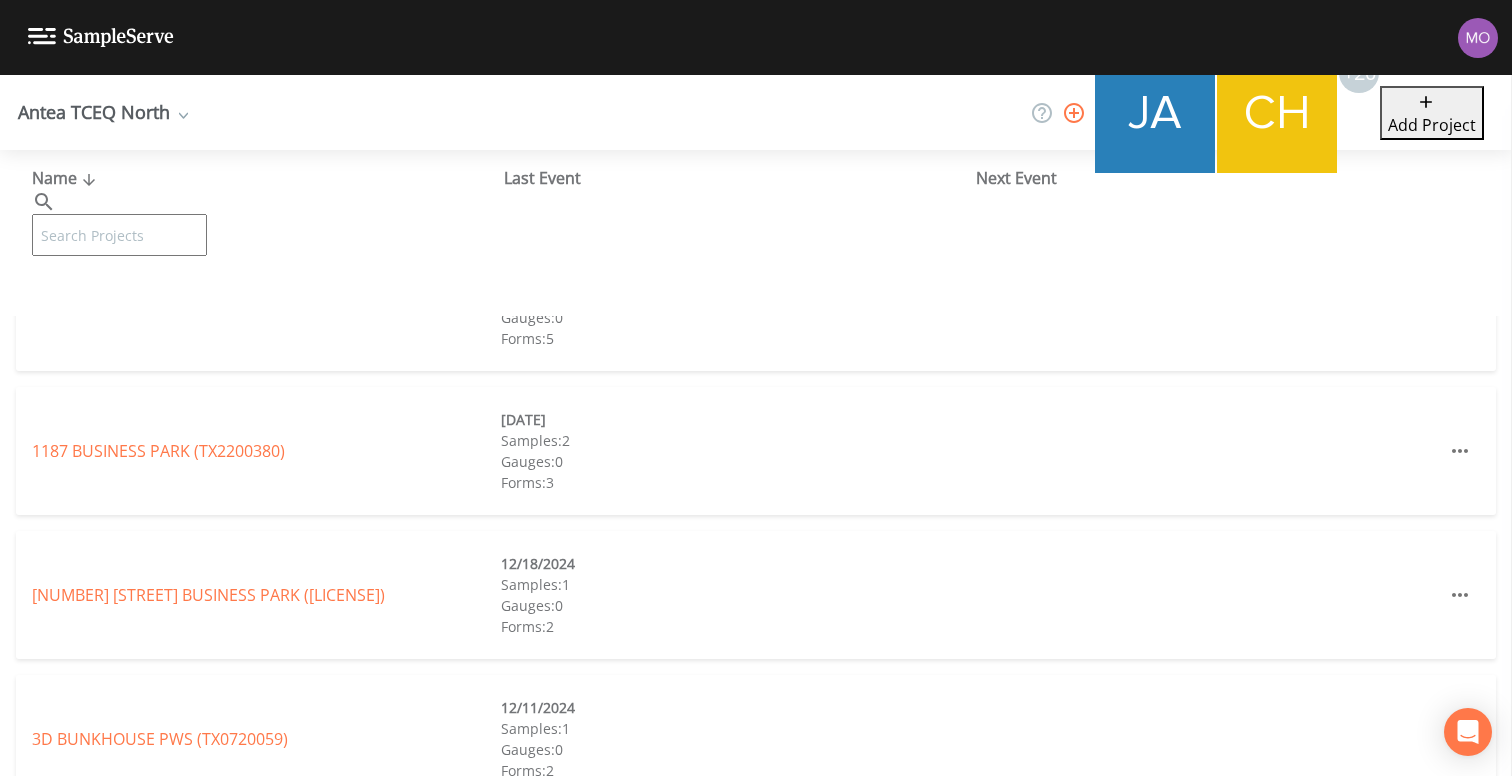 click at bounding box center [119, 235] 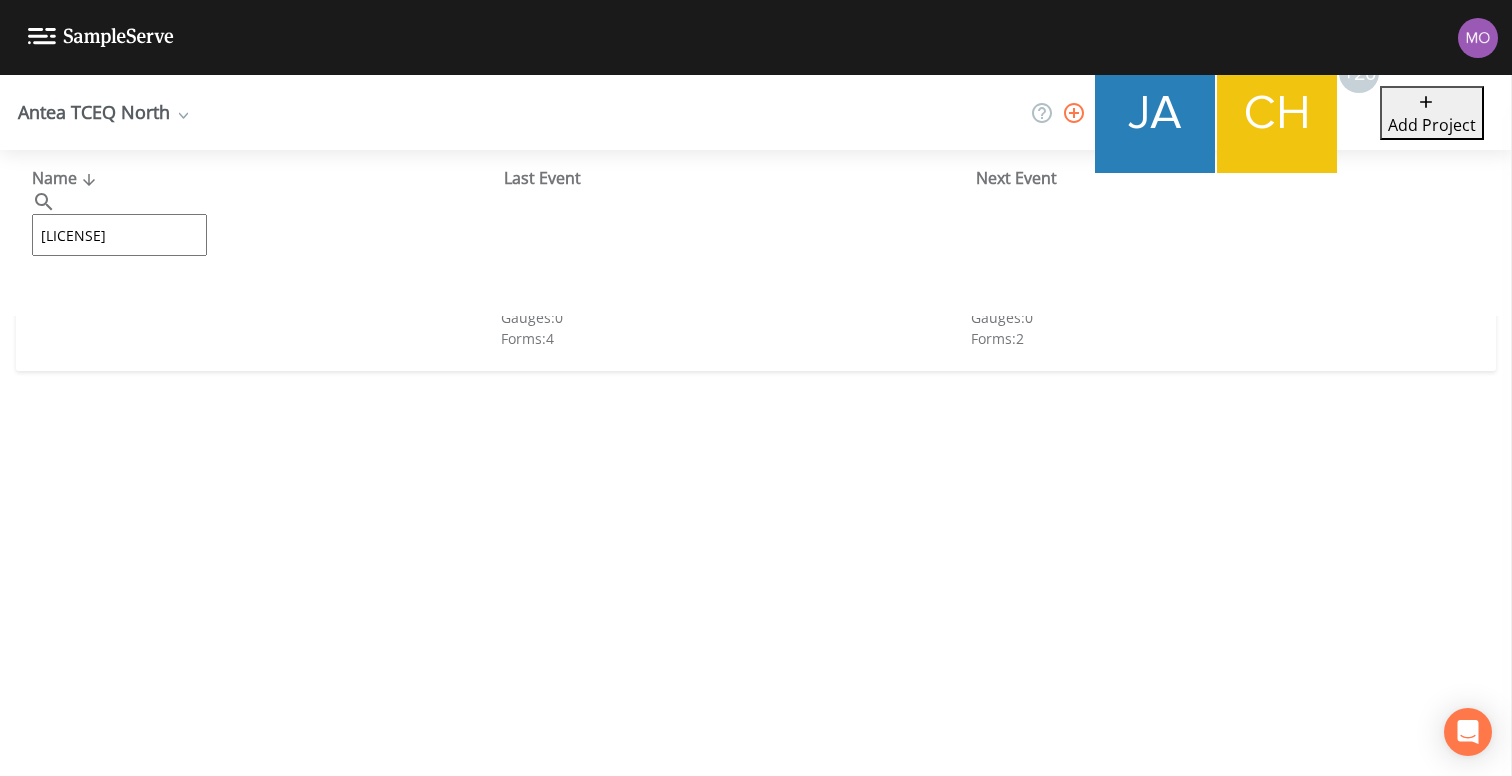 type on "TX0920010" 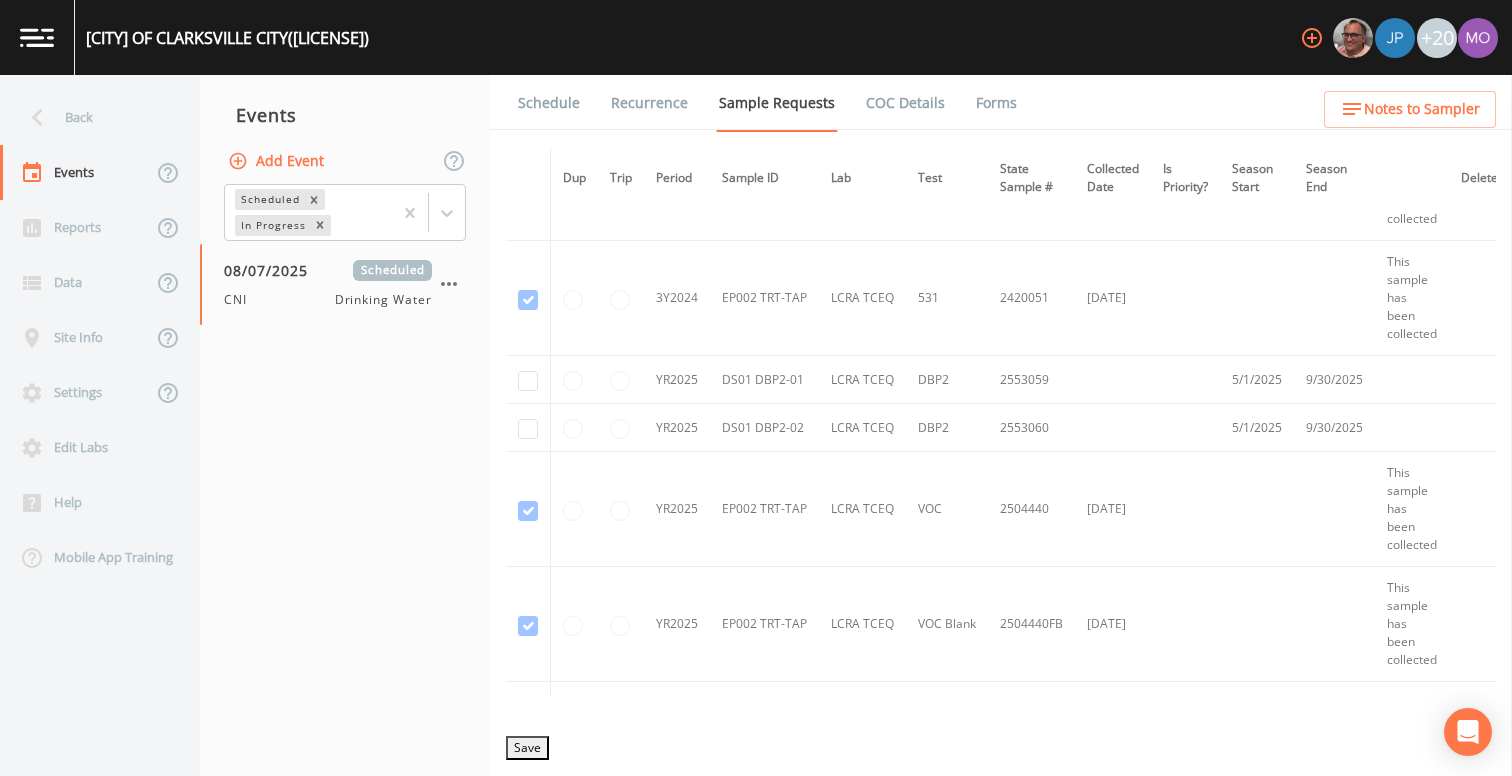 scroll, scrollTop: 860, scrollLeft: 0, axis: vertical 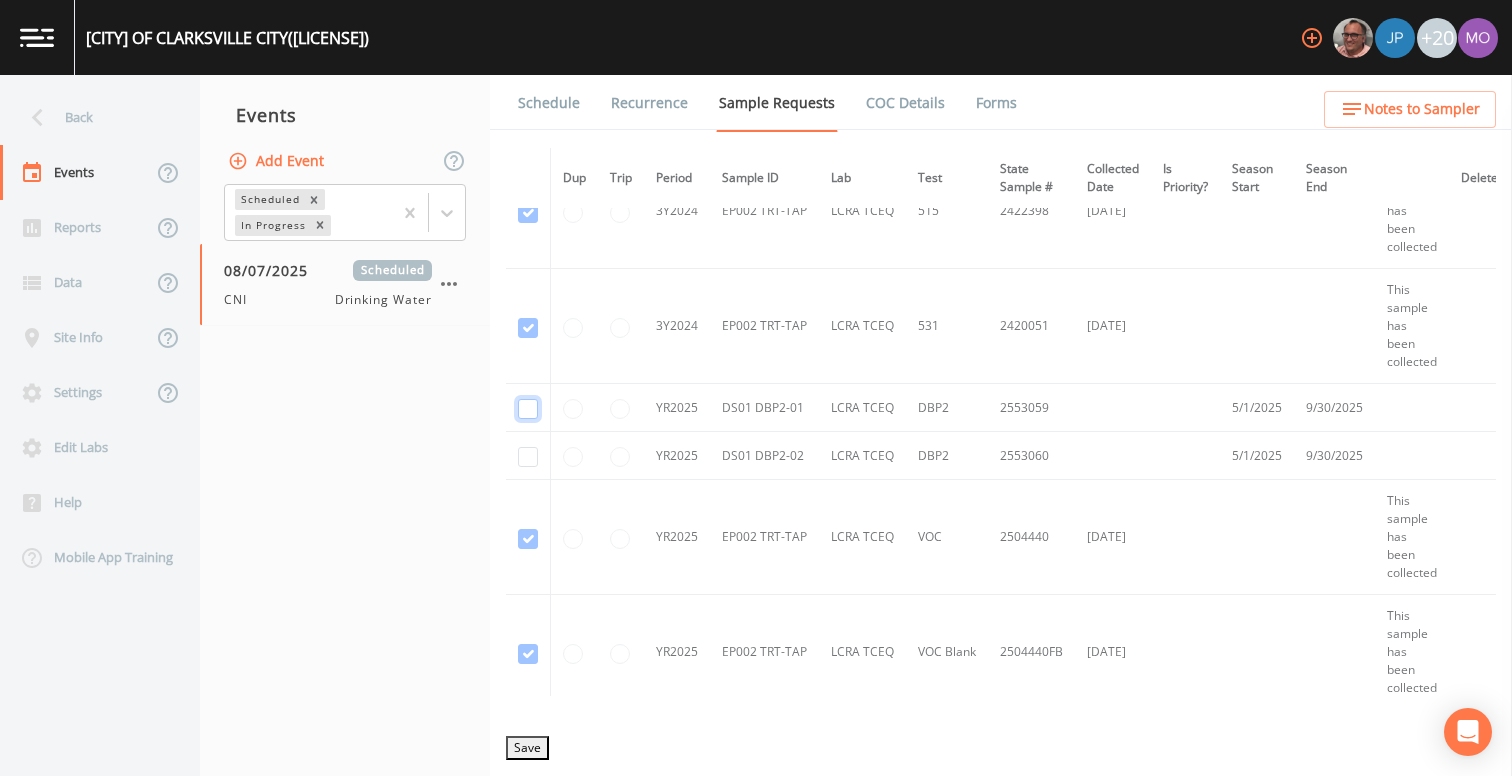 click at bounding box center (528, -592) 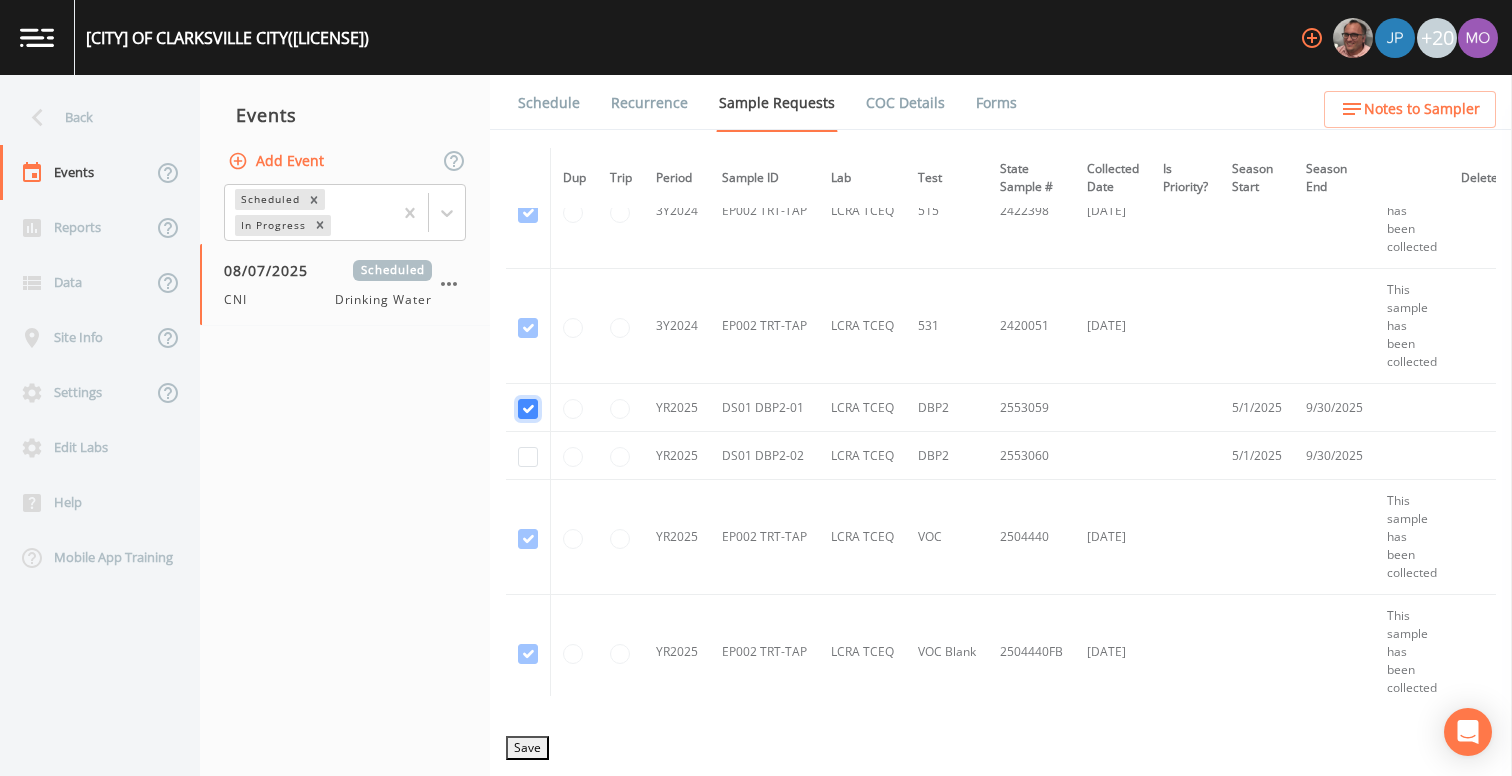 checkbox on "true" 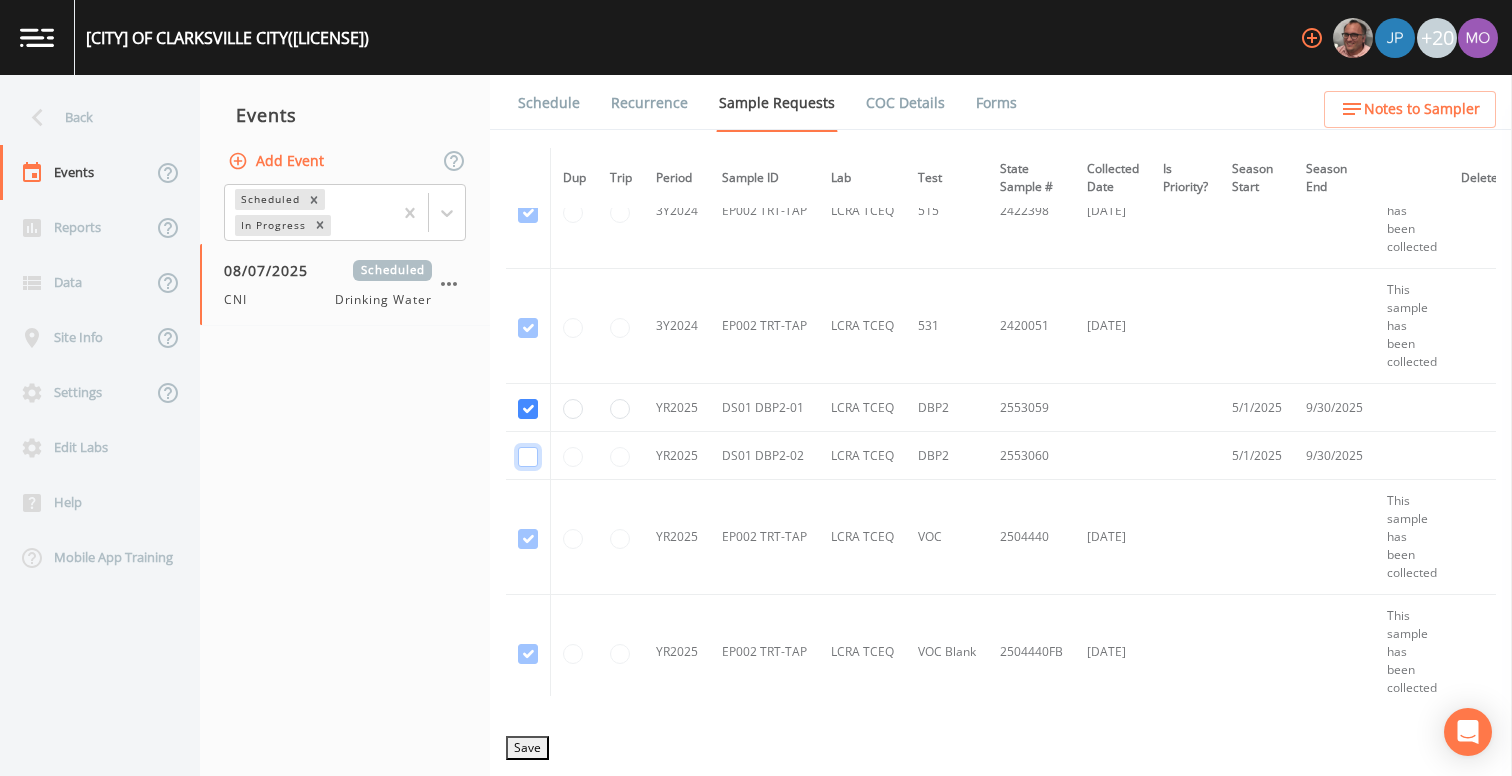 click at bounding box center (528, -477) 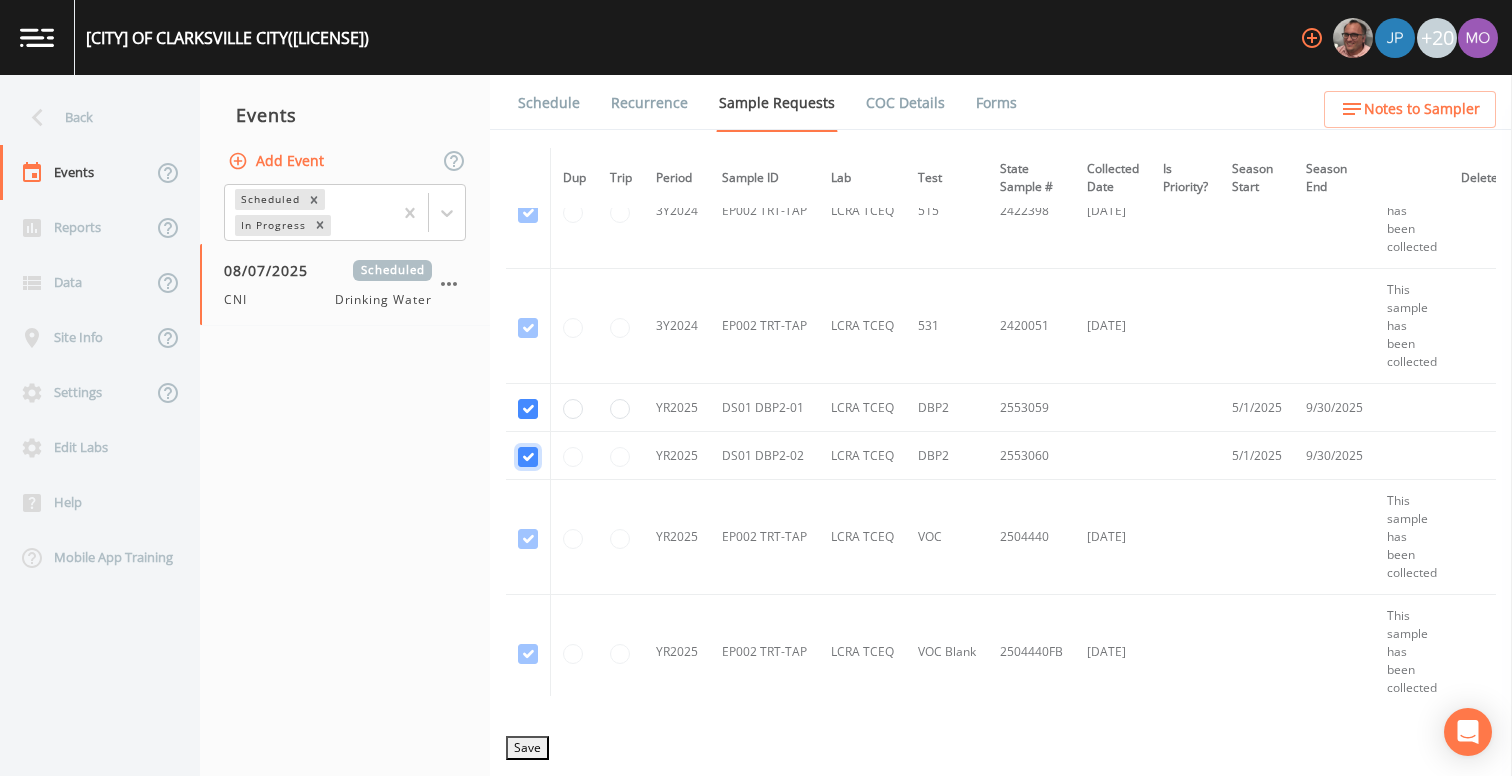 checkbox on "true" 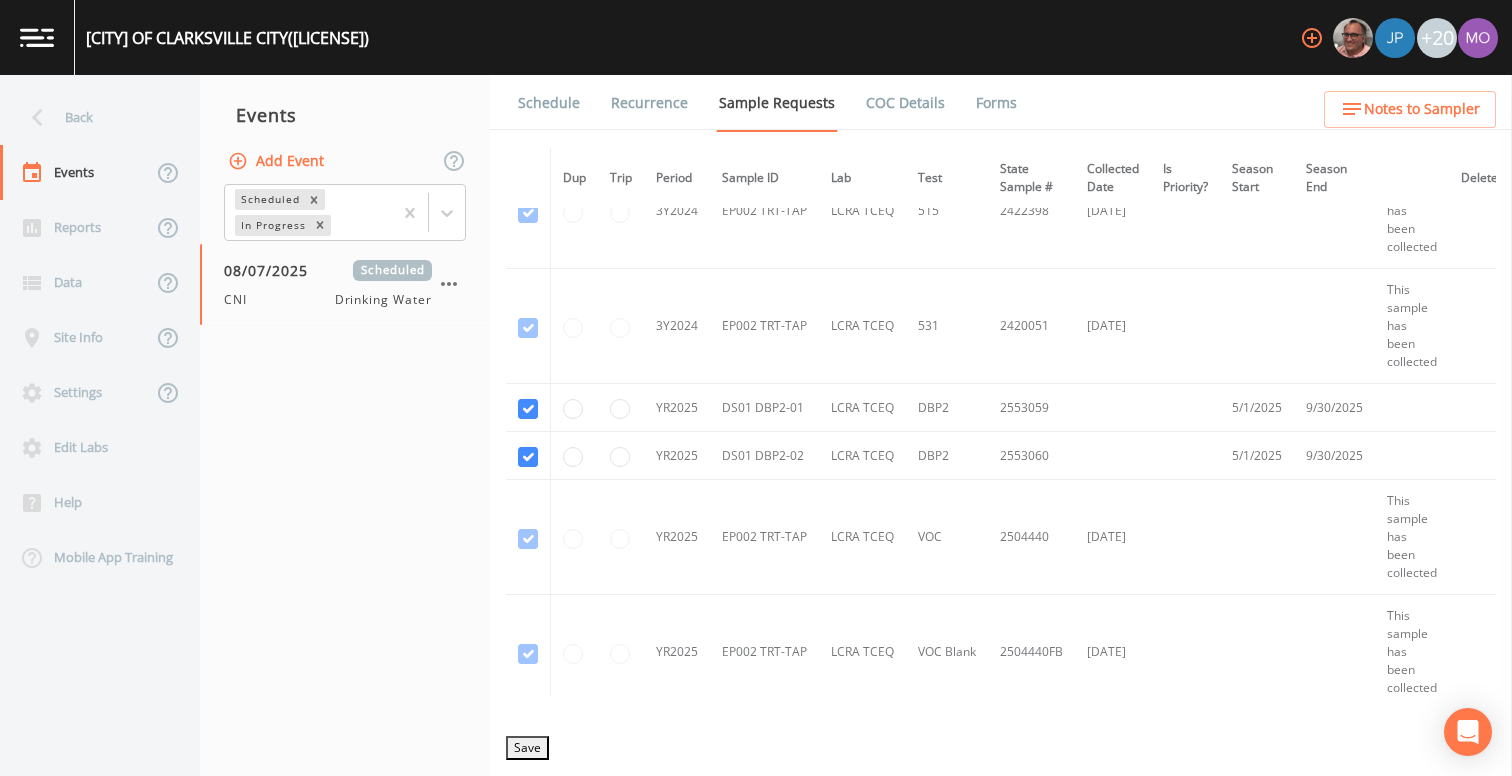 click on "Save" at bounding box center (527, 748) 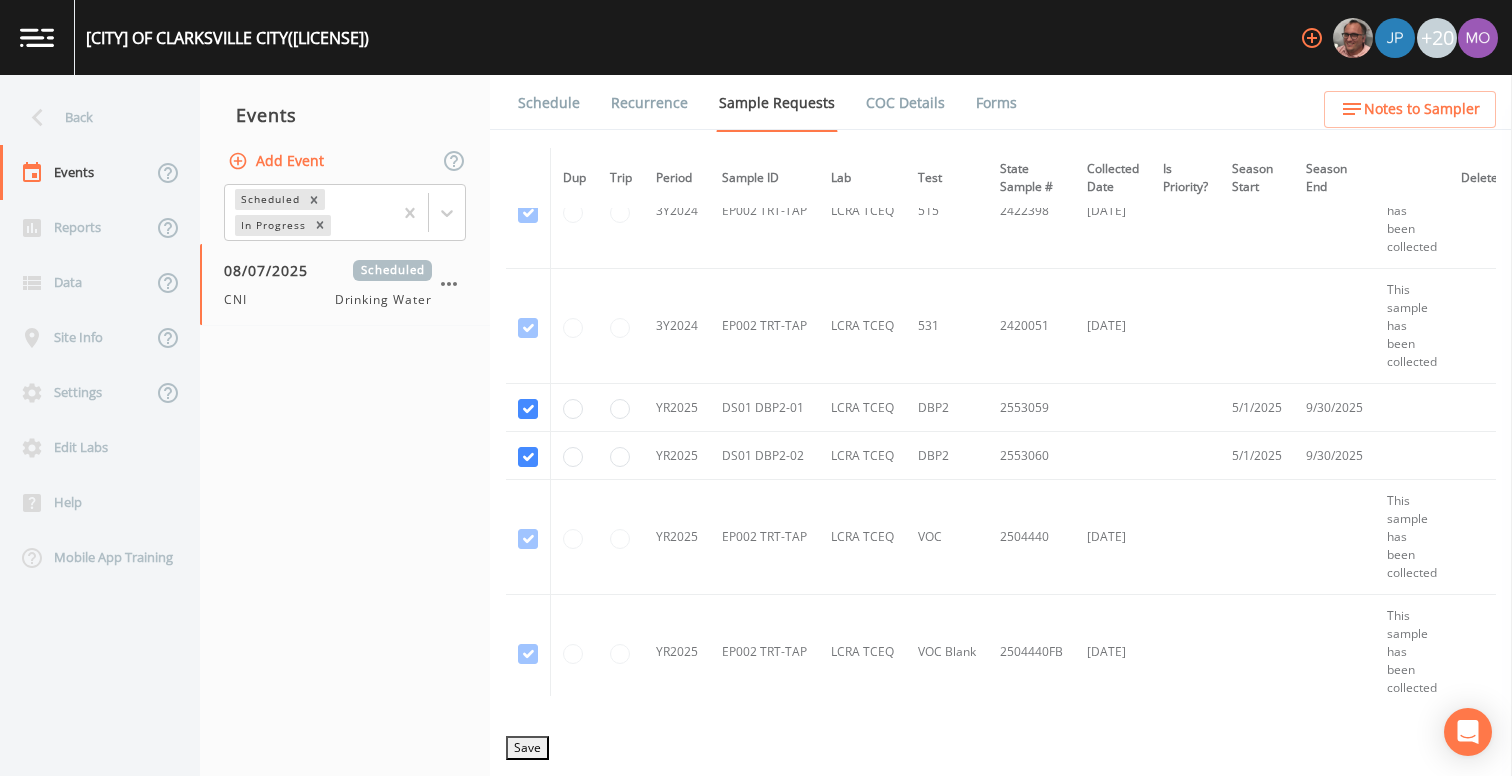 click on "Schedule" at bounding box center [549, 103] 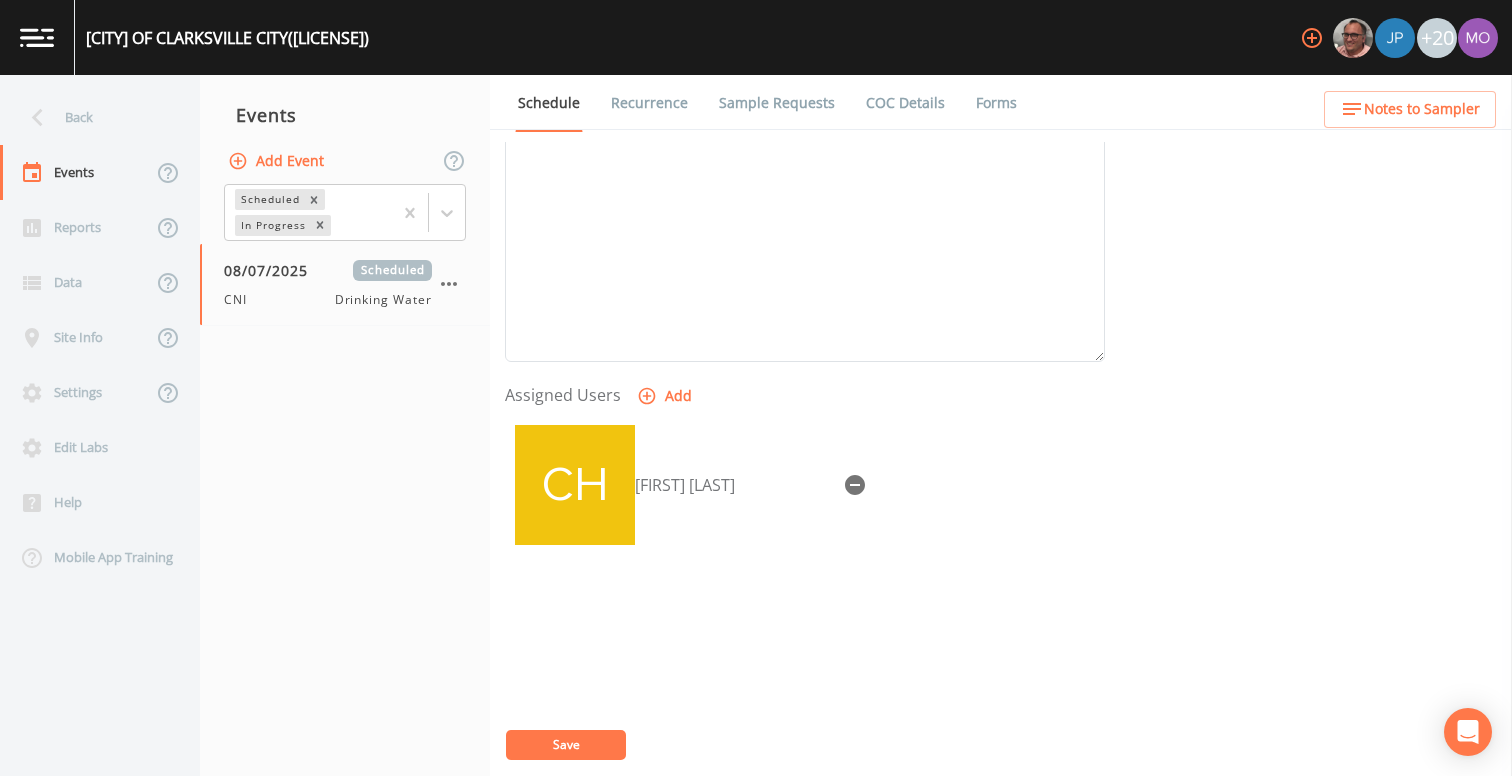 scroll, scrollTop: 634, scrollLeft: 0, axis: vertical 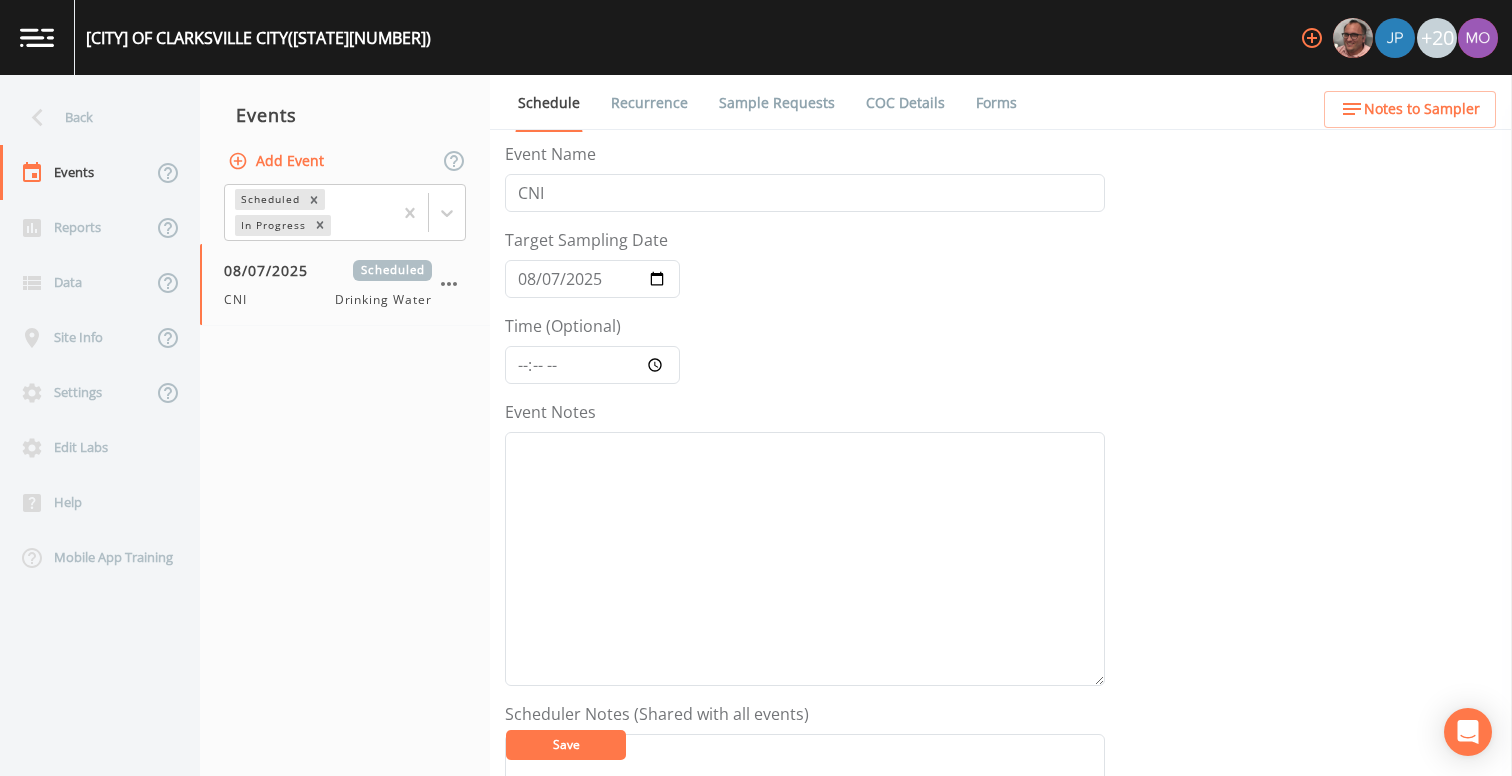 click on "Sample Requests" at bounding box center [777, 103] 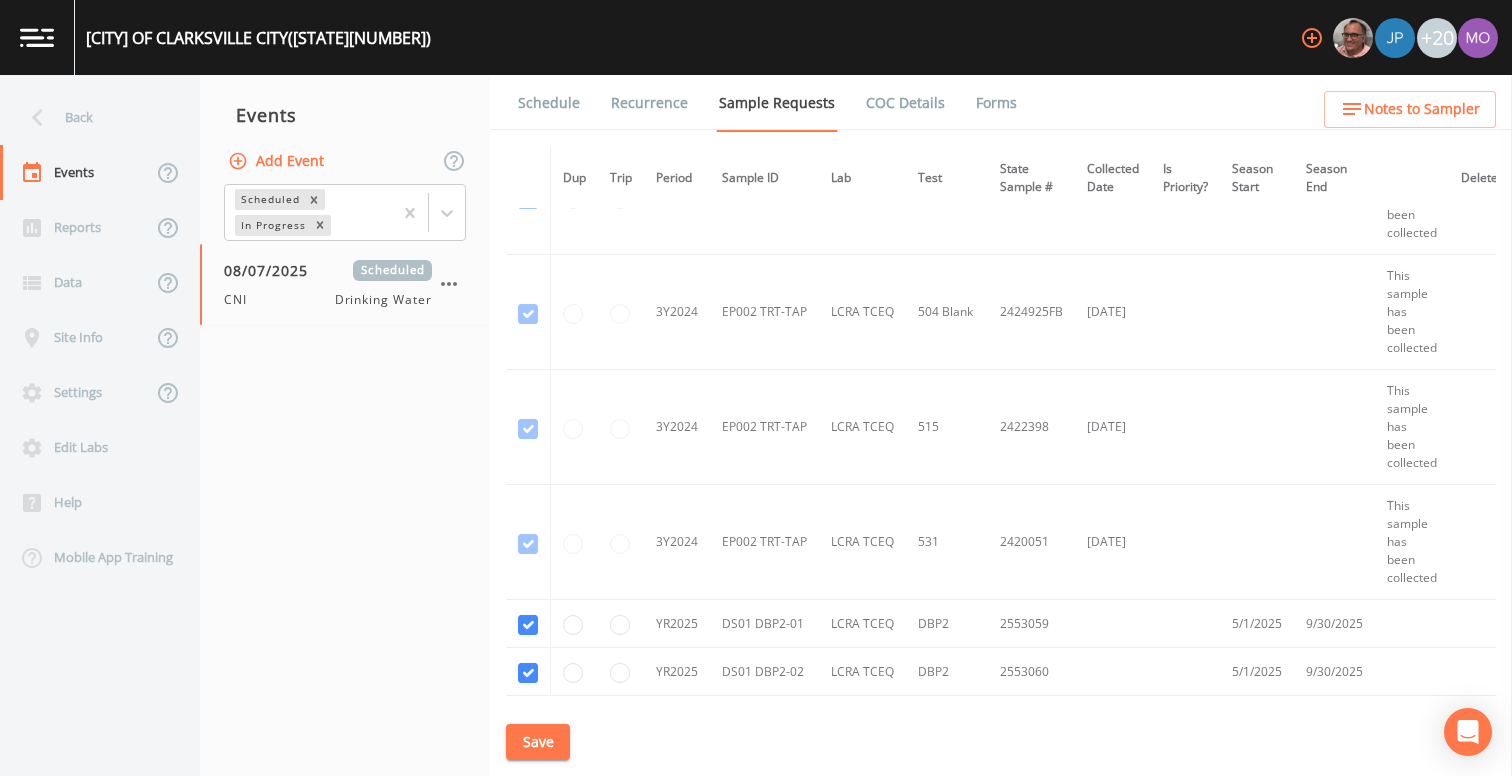scroll, scrollTop: 642, scrollLeft: 0, axis: vertical 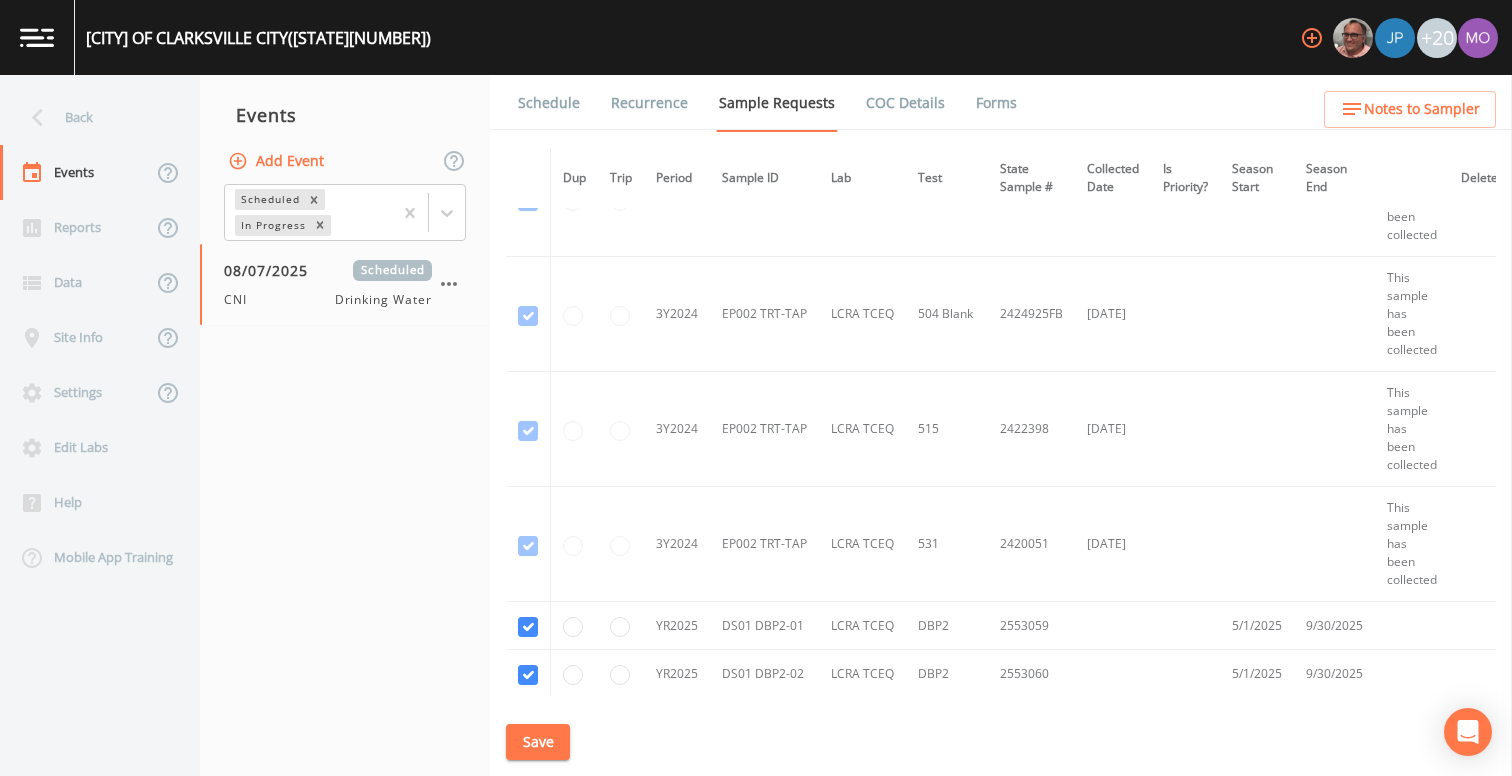 click on "Save" at bounding box center (538, 742) 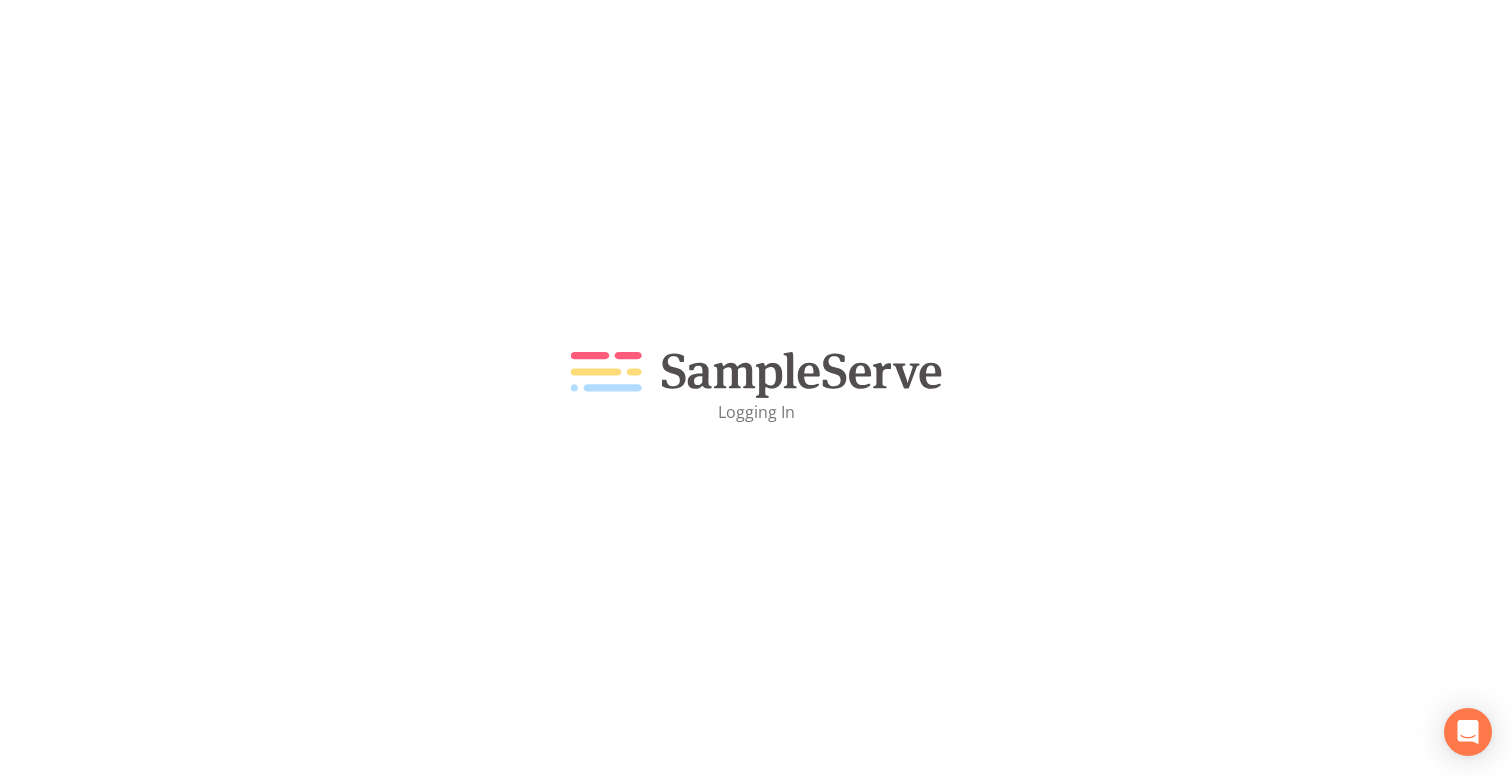 scroll, scrollTop: 0, scrollLeft: 0, axis: both 